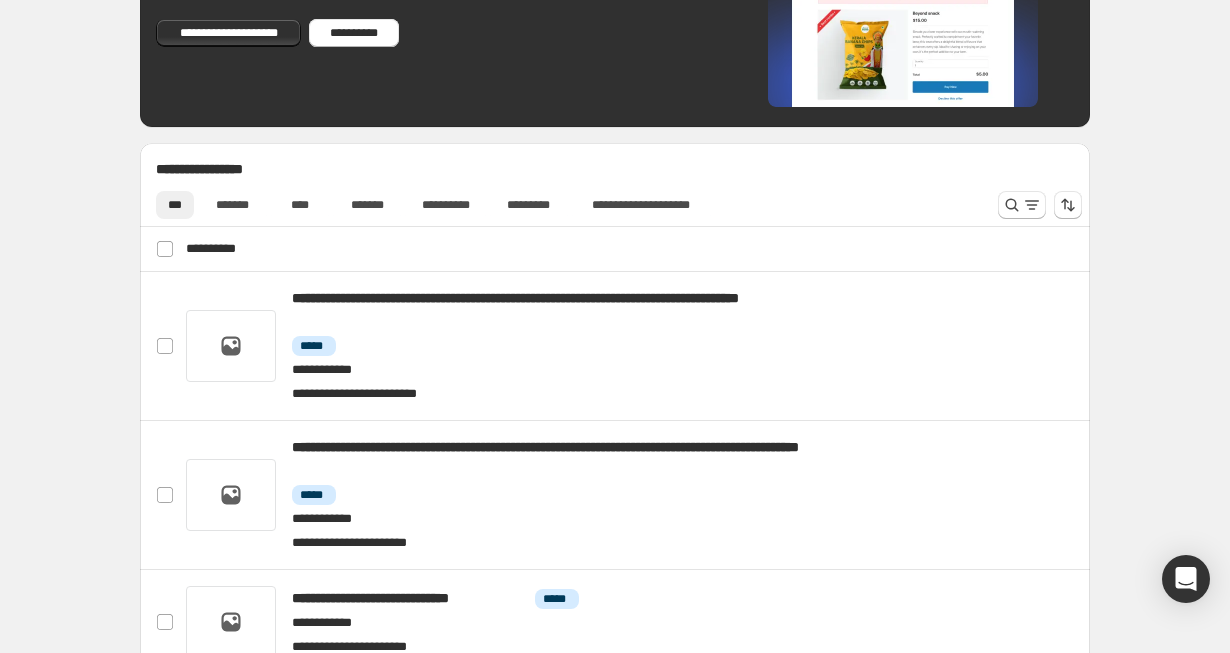 scroll, scrollTop: 804, scrollLeft: 0, axis: vertical 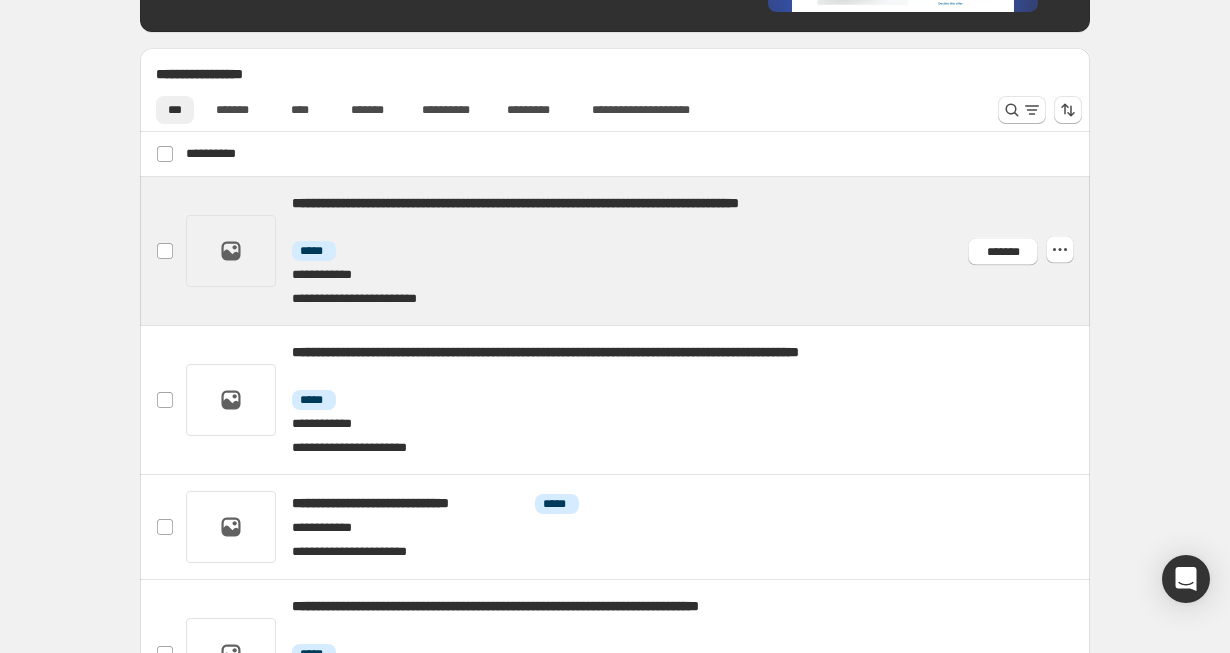 click at bounding box center (639, 251) 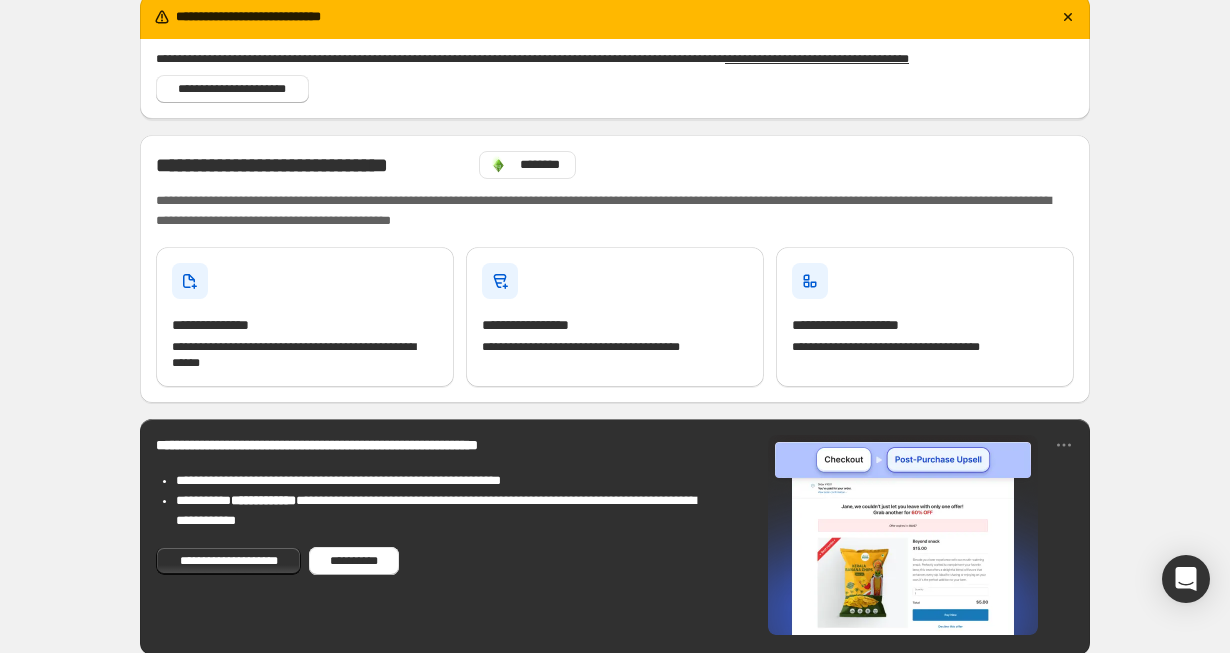 scroll, scrollTop: 205, scrollLeft: 0, axis: vertical 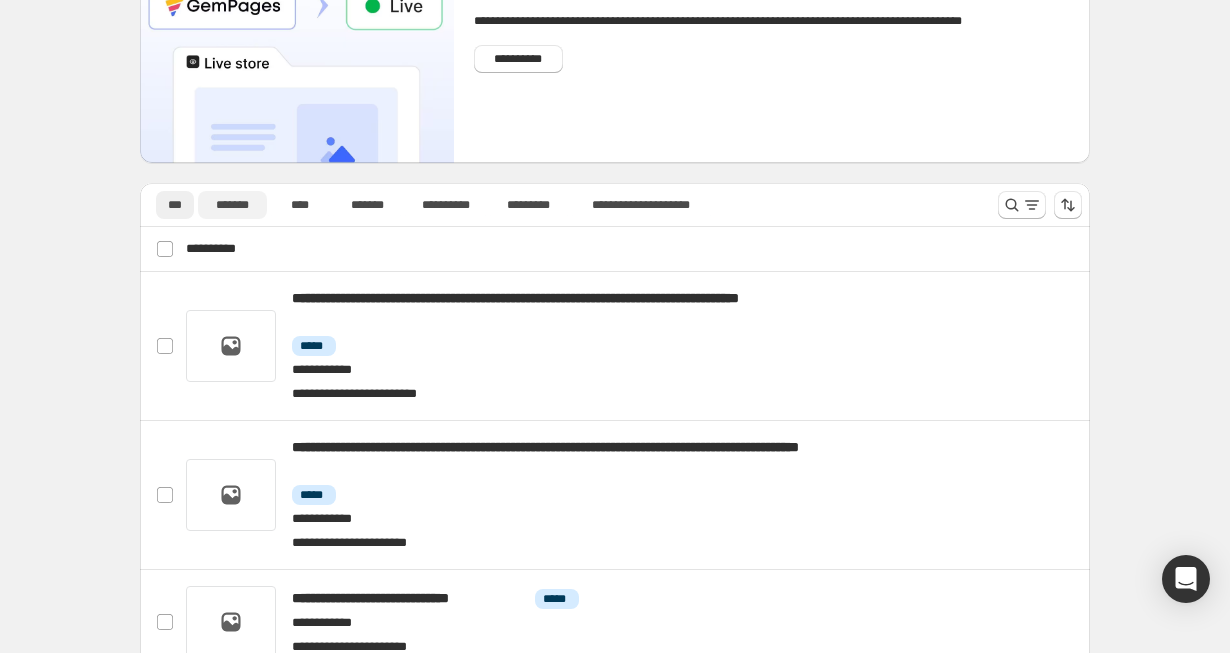 click on "*******" at bounding box center [232, 205] 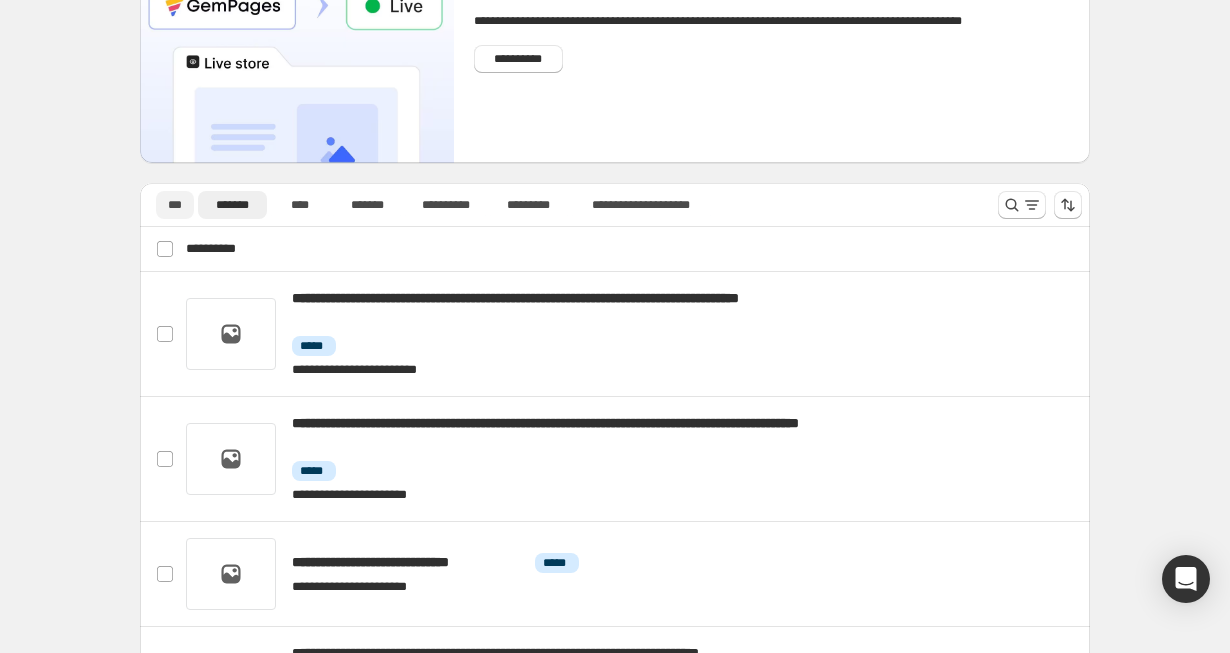 click on "***" at bounding box center (175, 205) 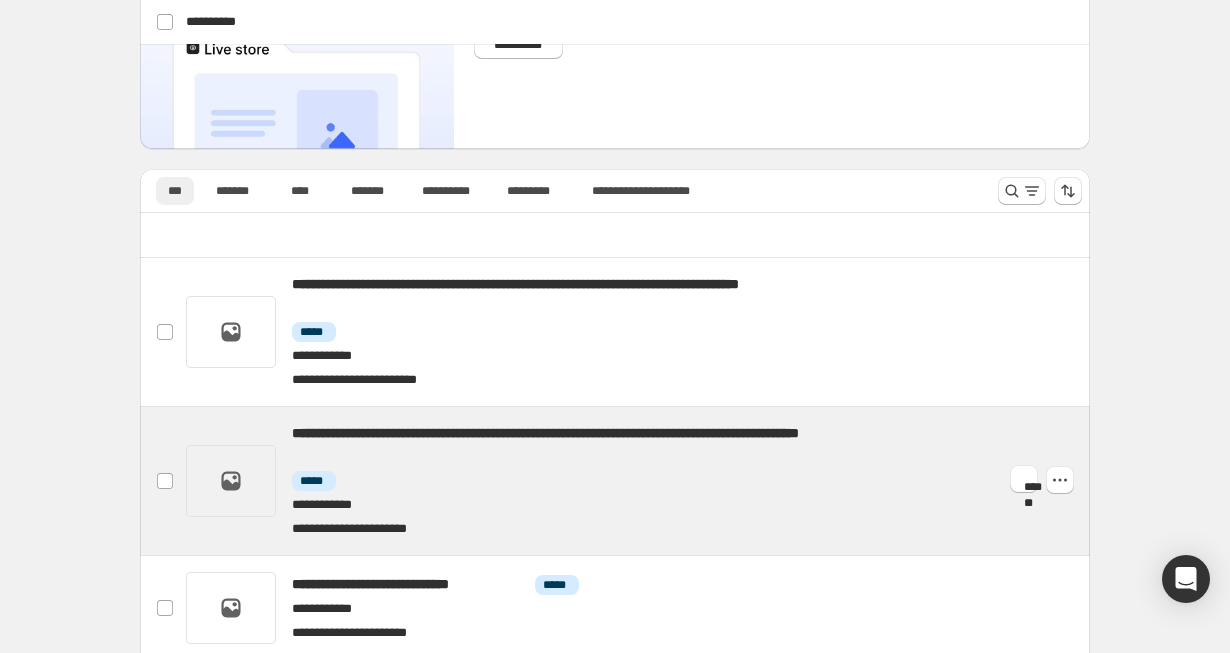 scroll, scrollTop: 0, scrollLeft: 0, axis: both 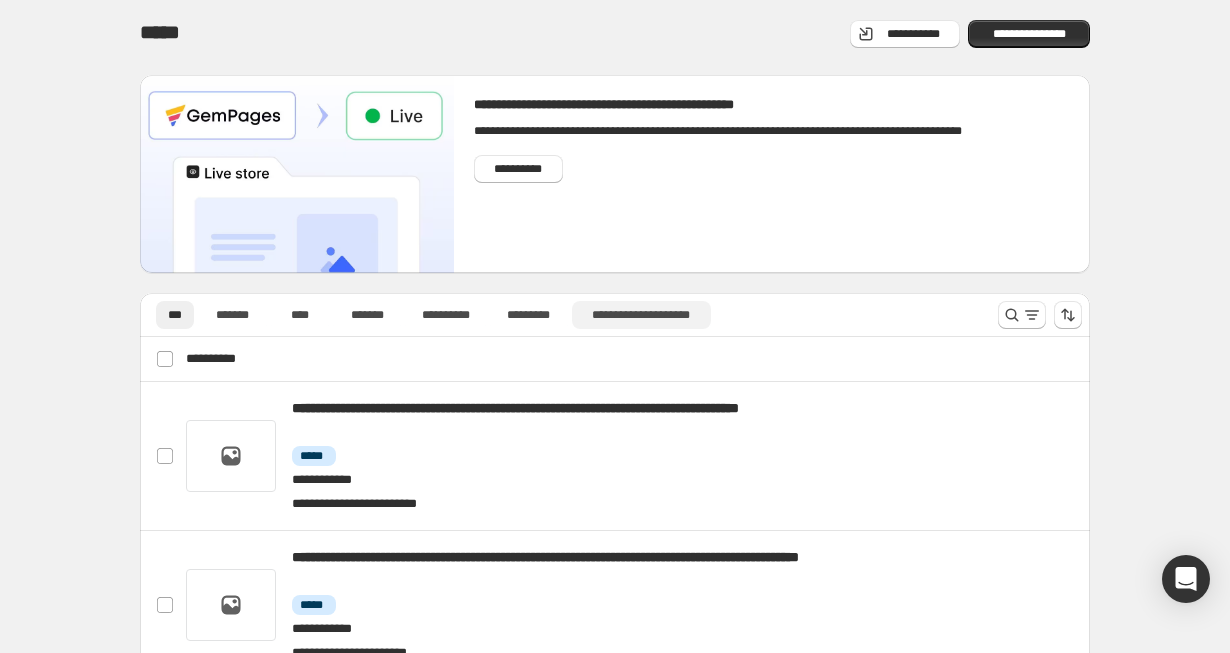 click on "**********" at bounding box center [641, 315] 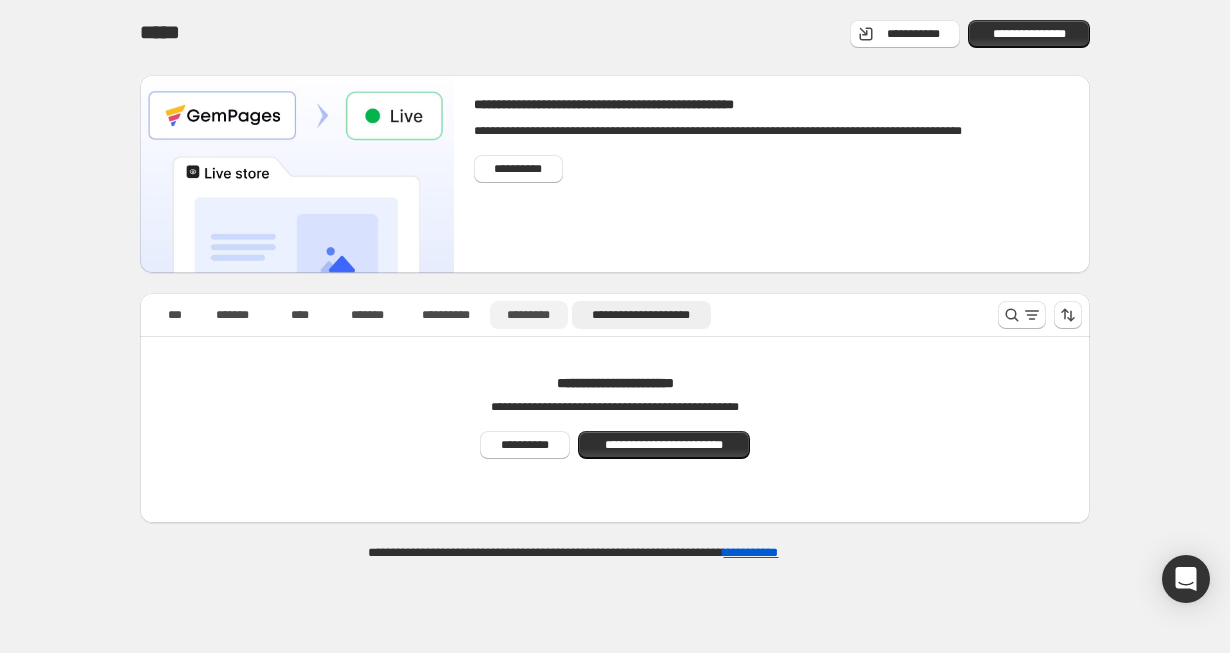 click on "*********" at bounding box center [528, 315] 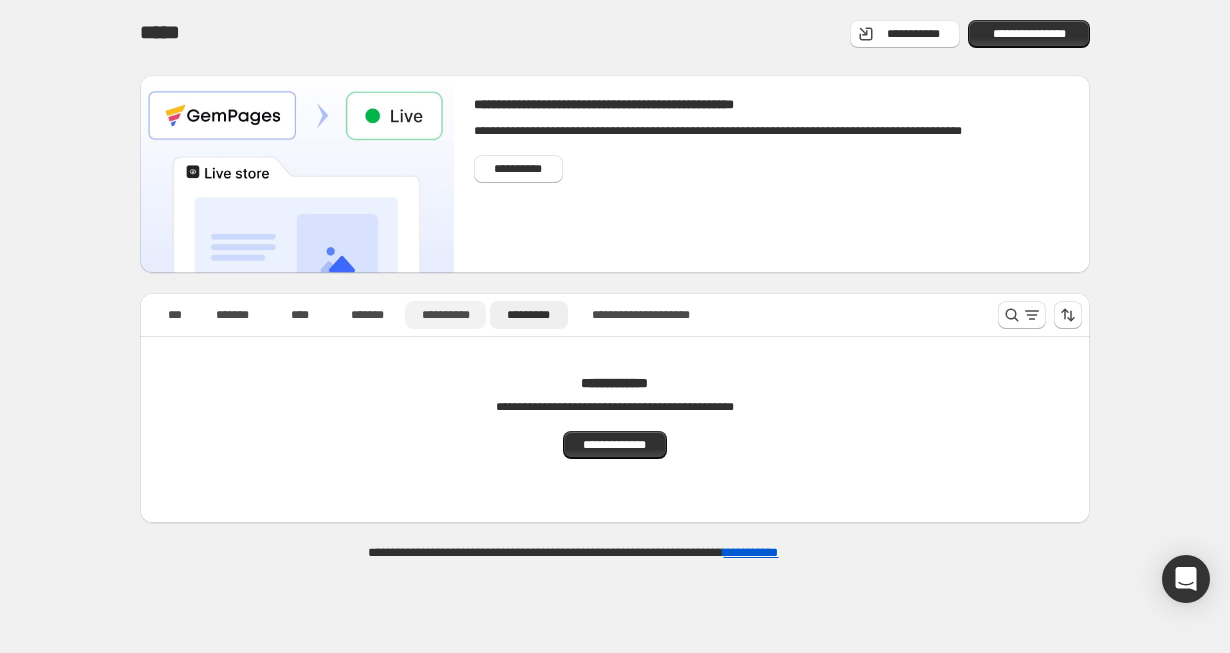 click on "**********" at bounding box center [445, 315] 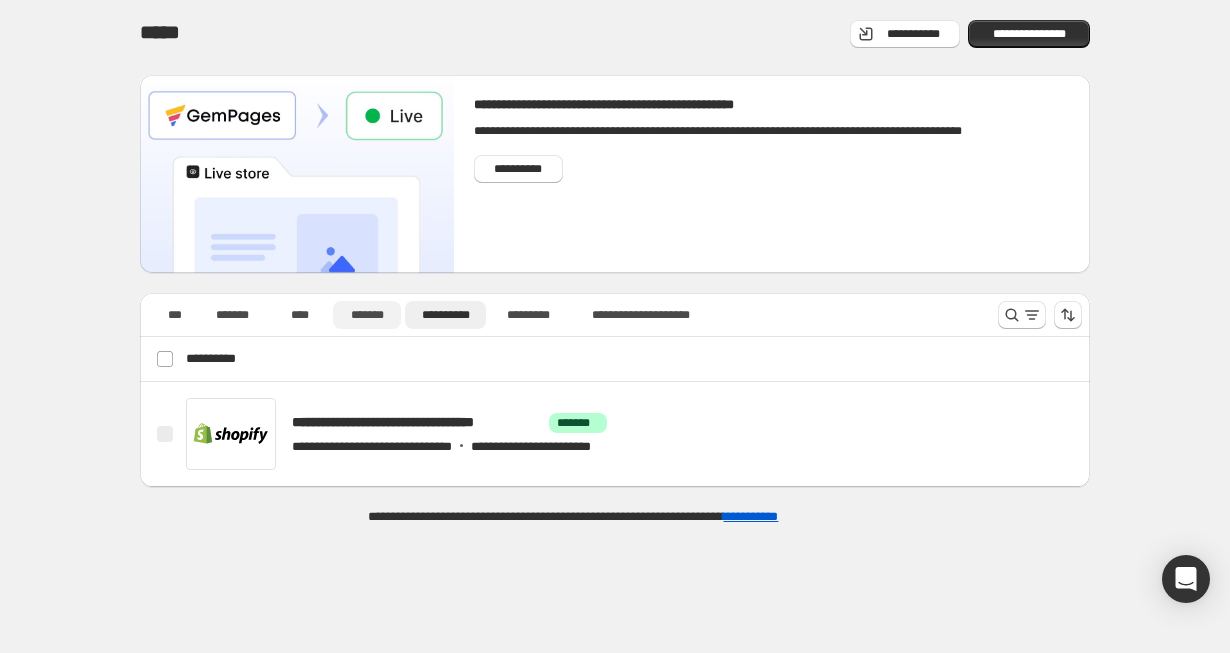 click on "*******" at bounding box center (367, 315) 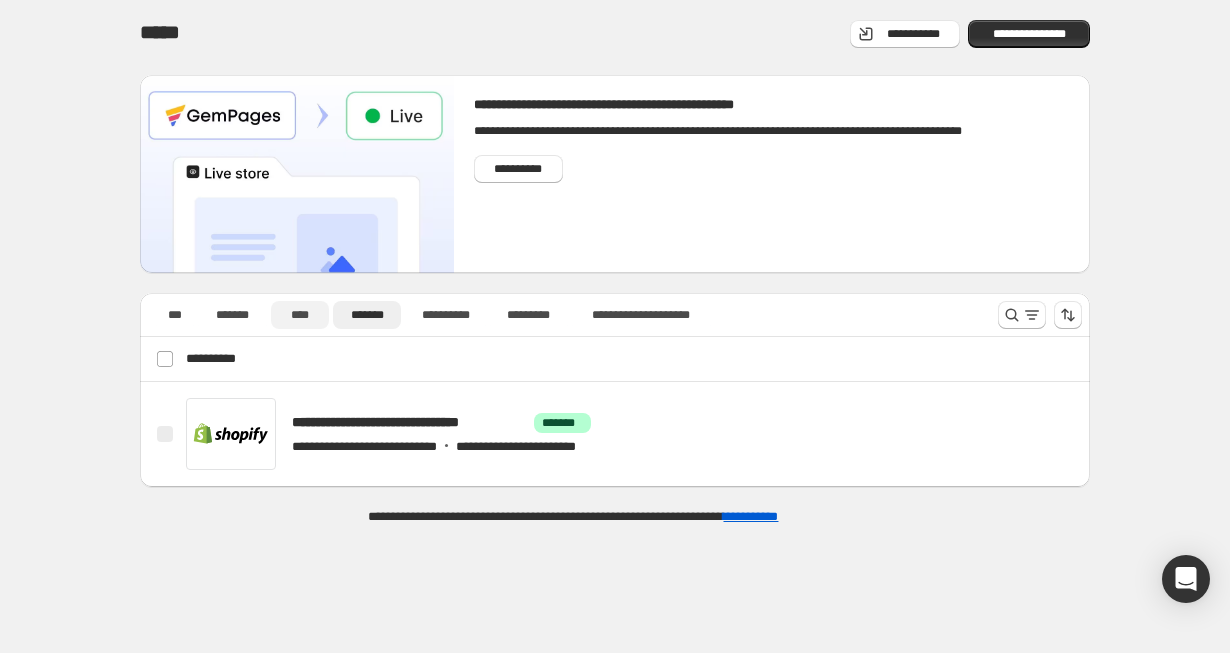 click on "****" at bounding box center (300, 315) 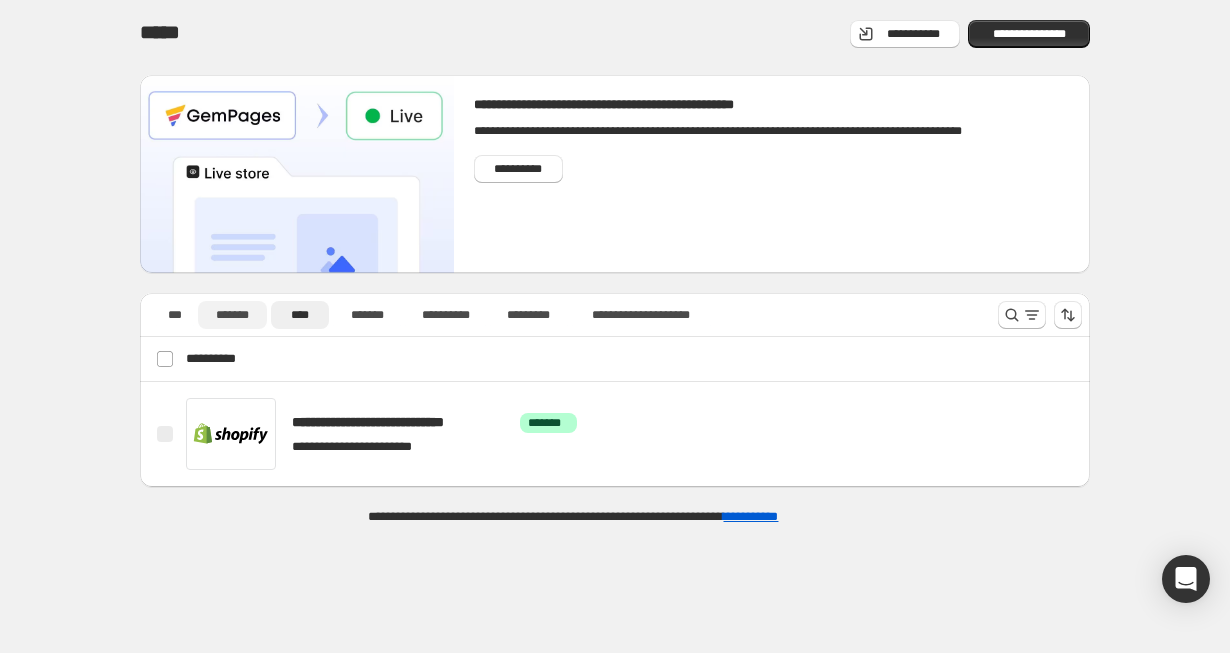 click on "*******" at bounding box center [232, 315] 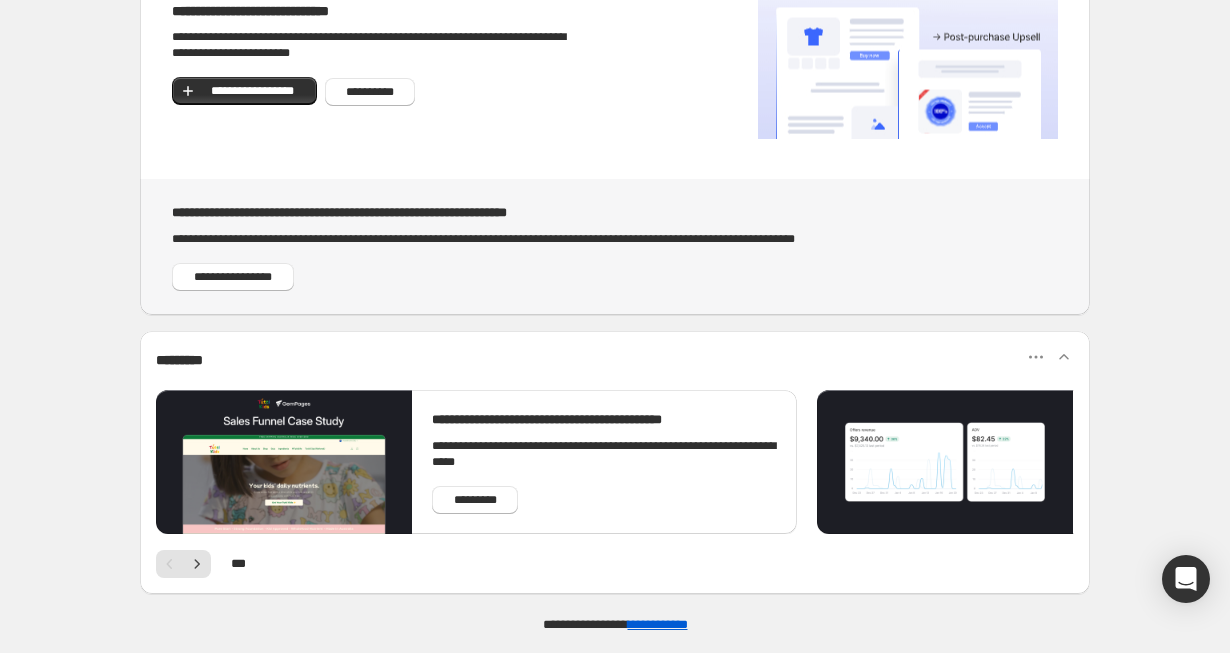 scroll, scrollTop: 109, scrollLeft: 0, axis: vertical 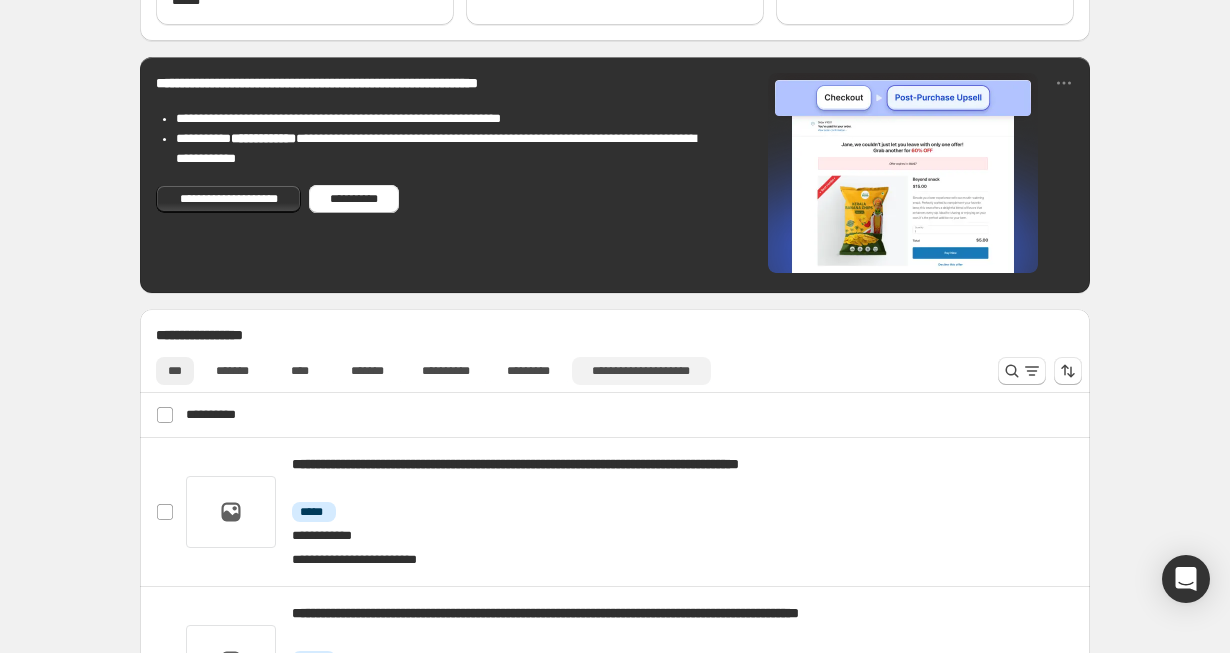 click on "**********" at bounding box center (641, 371) 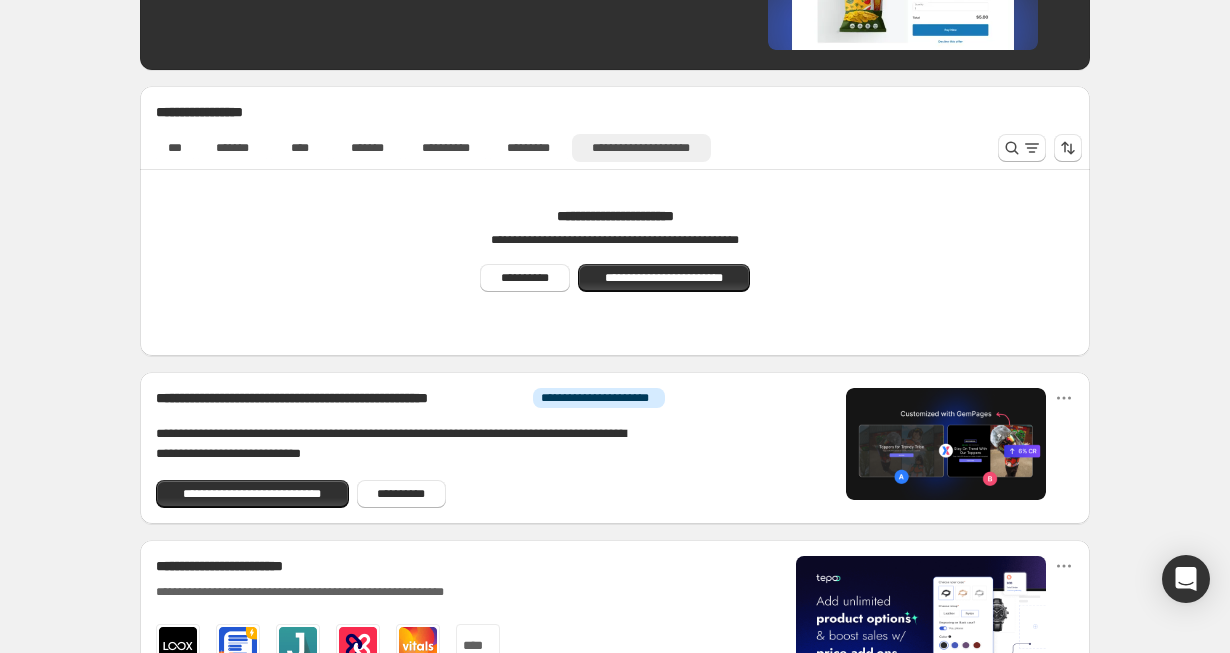 scroll, scrollTop: 759, scrollLeft: 0, axis: vertical 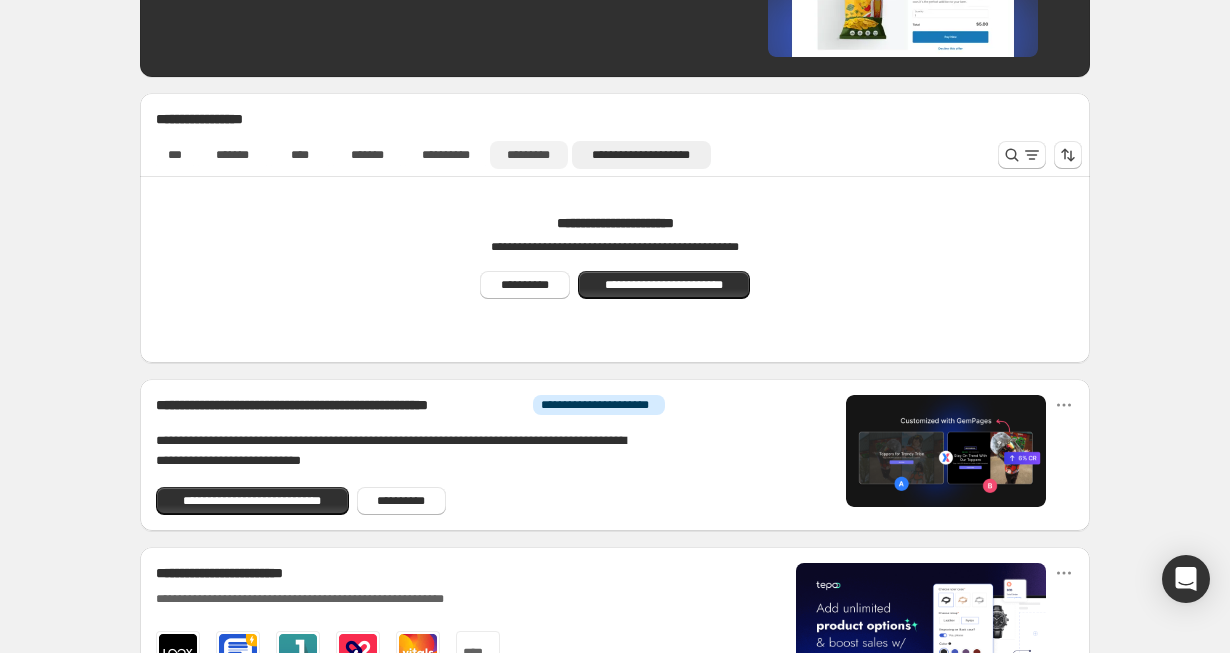 click on "*********" at bounding box center (528, 155) 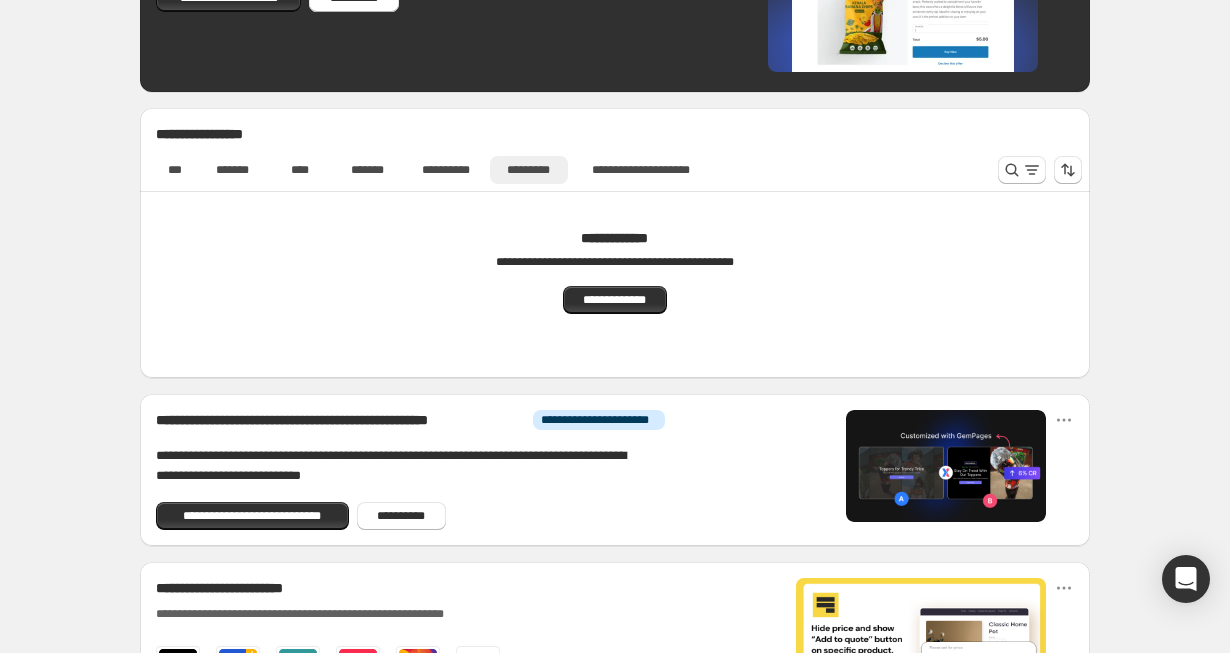 scroll, scrollTop: 713, scrollLeft: 0, axis: vertical 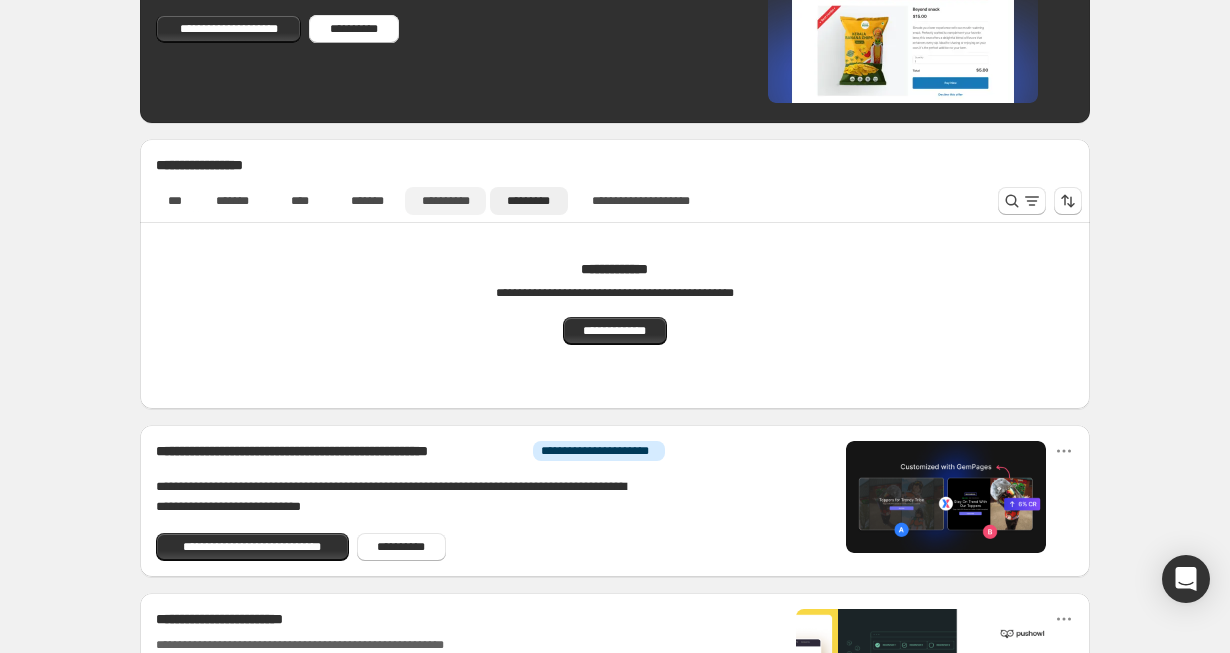 click on "**********" at bounding box center (445, 201) 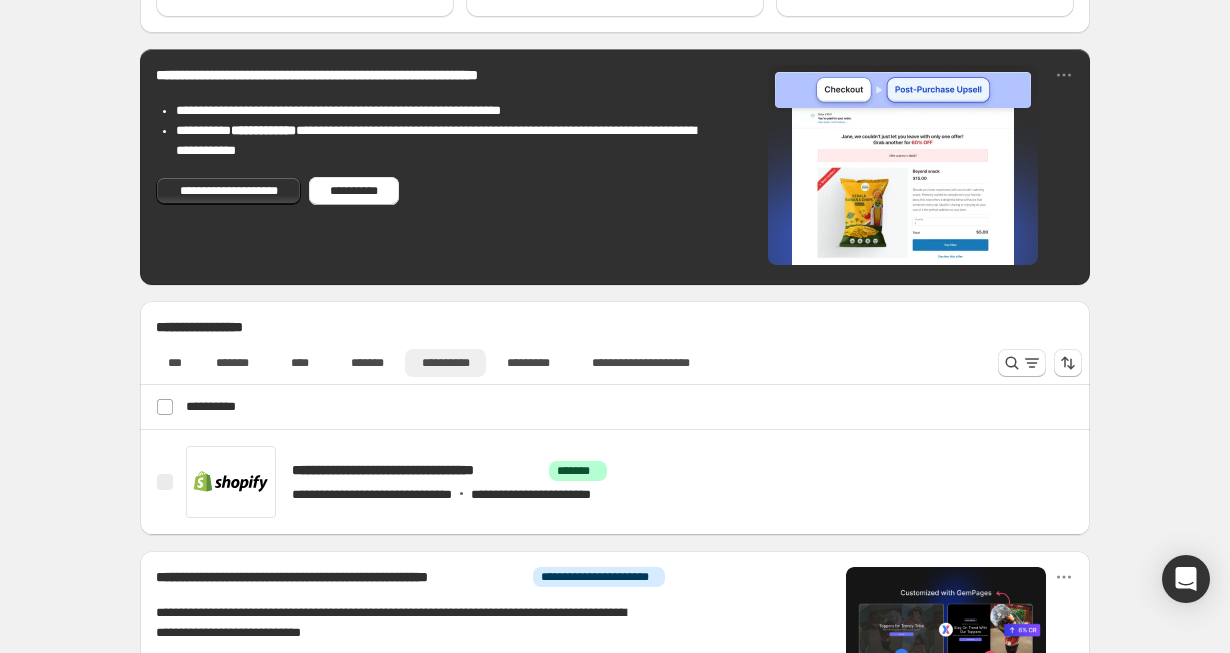 scroll, scrollTop: 685, scrollLeft: 0, axis: vertical 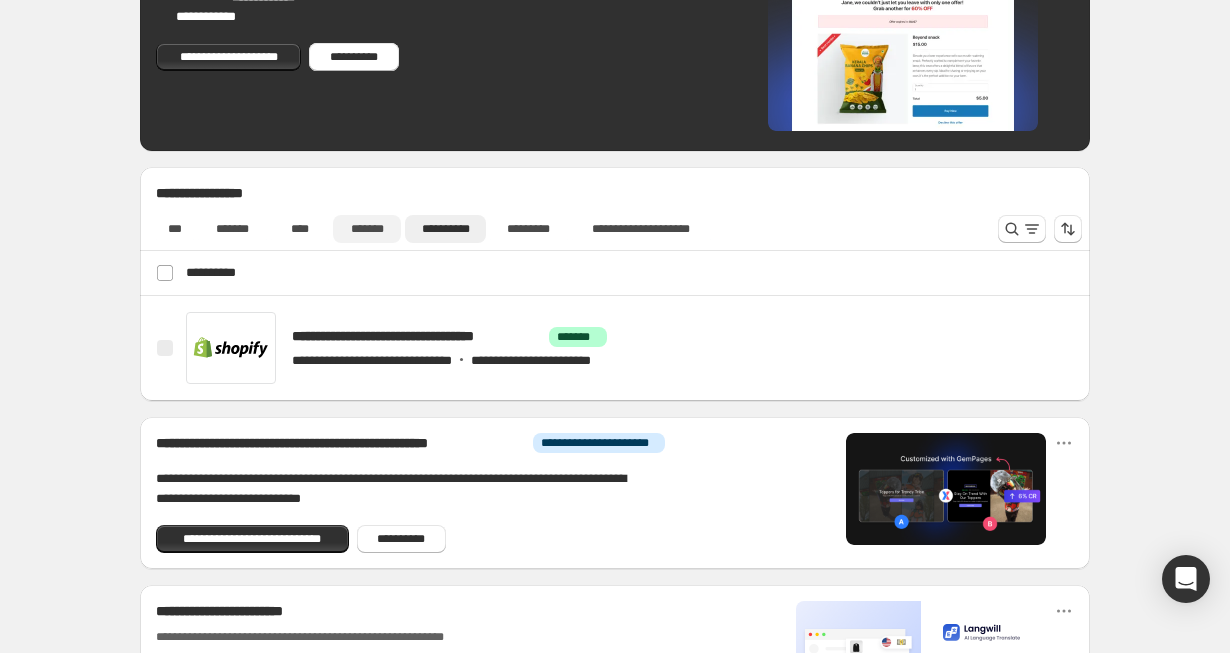 click on "*******" at bounding box center (367, 229) 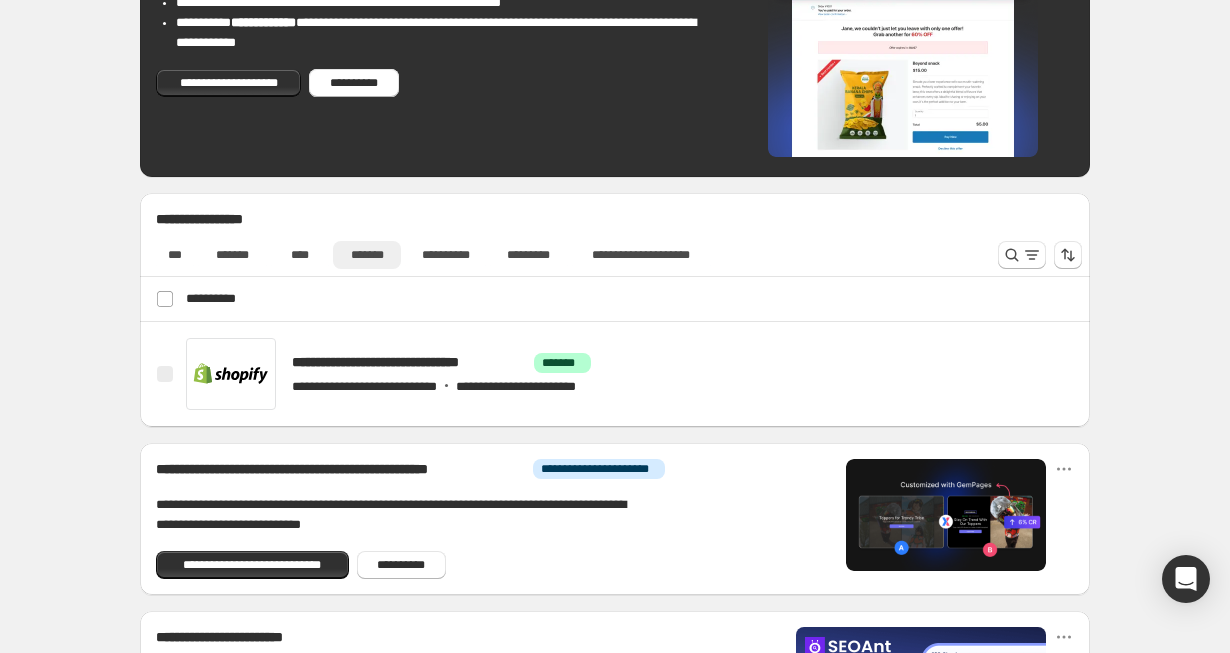 scroll, scrollTop: 768, scrollLeft: 0, axis: vertical 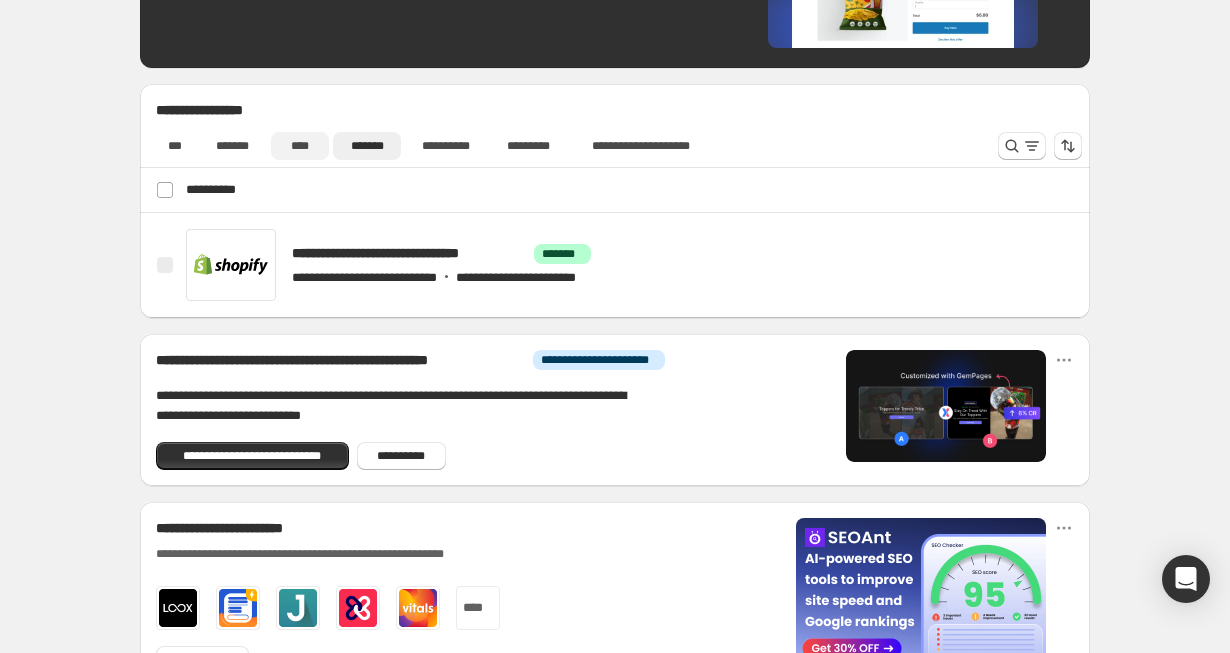 click on "****" at bounding box center [300, 146] 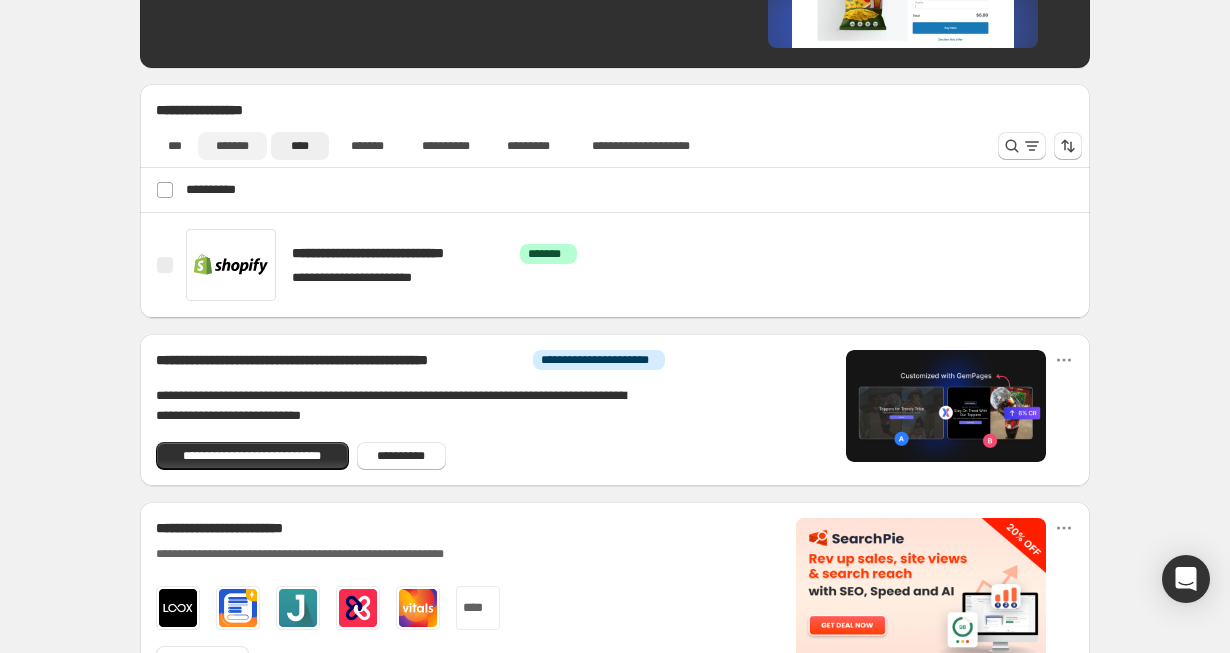 click on "*******" at bounding box center (232, 146) 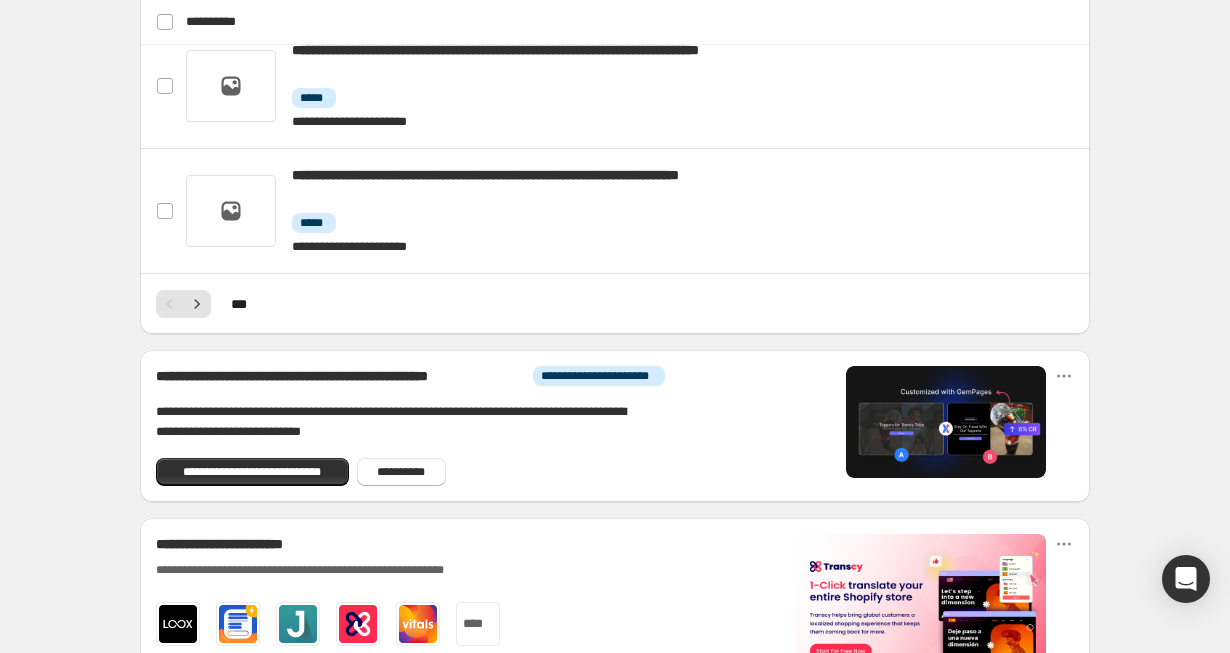 scroll, scrollTop: 1315, scrollLeft: 0, axis: vertical 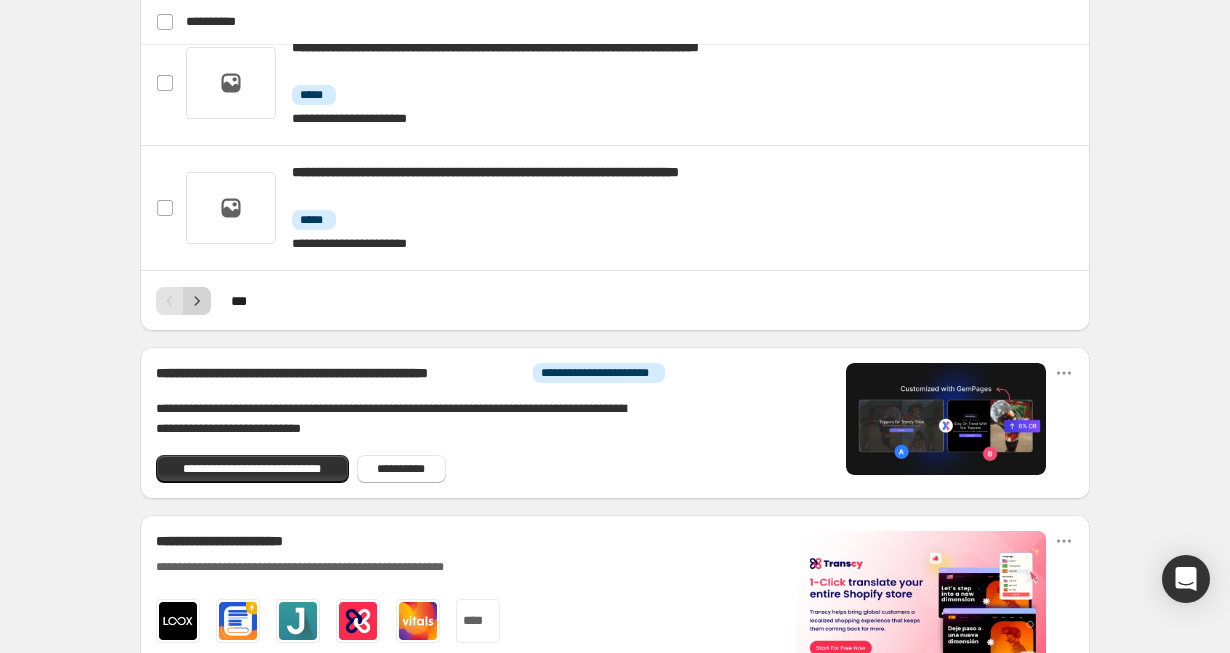 click 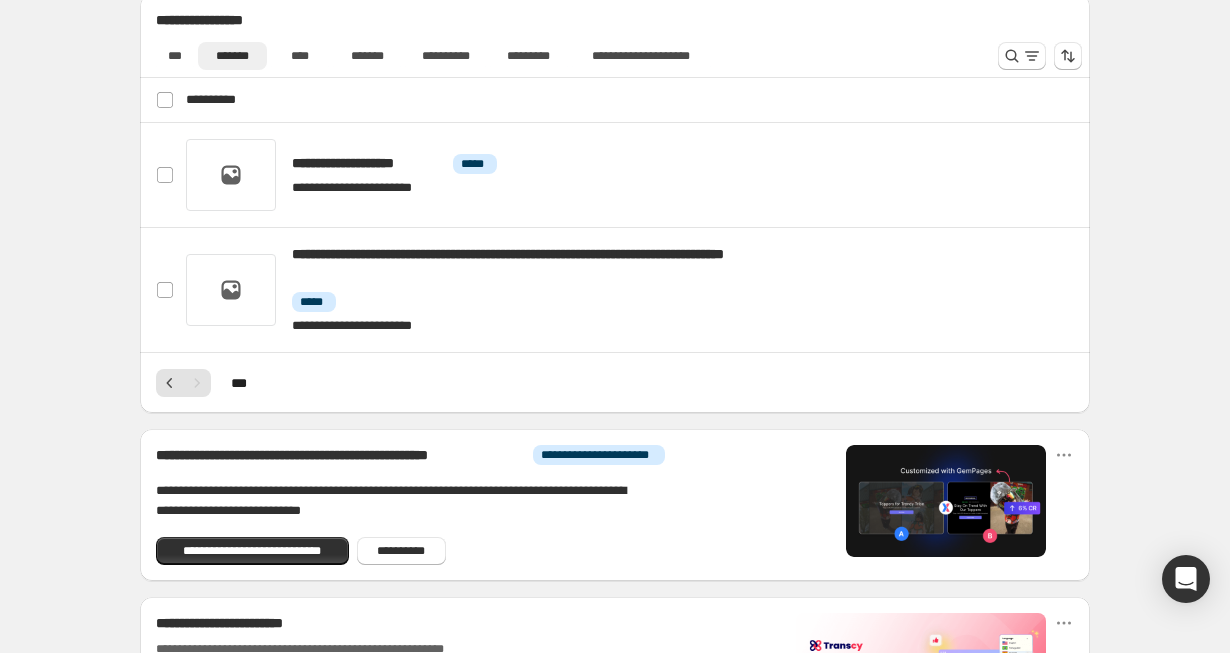 scroll, scrollTop: 852, scrollLeft: 0, axis: vertical 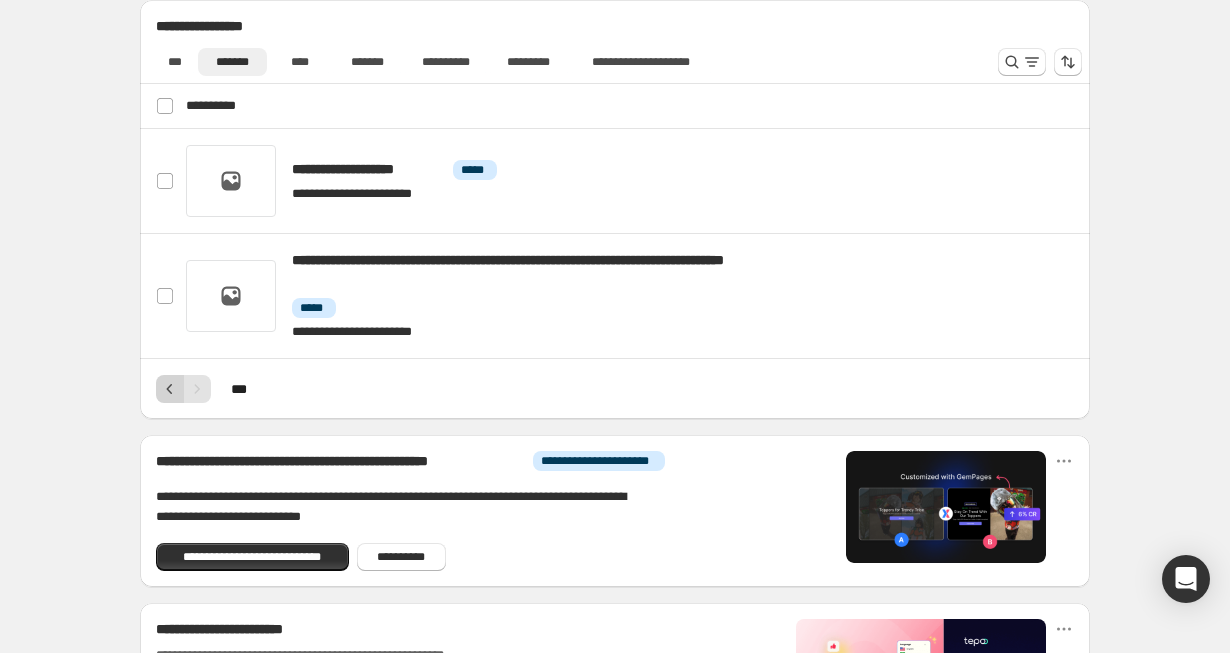 click 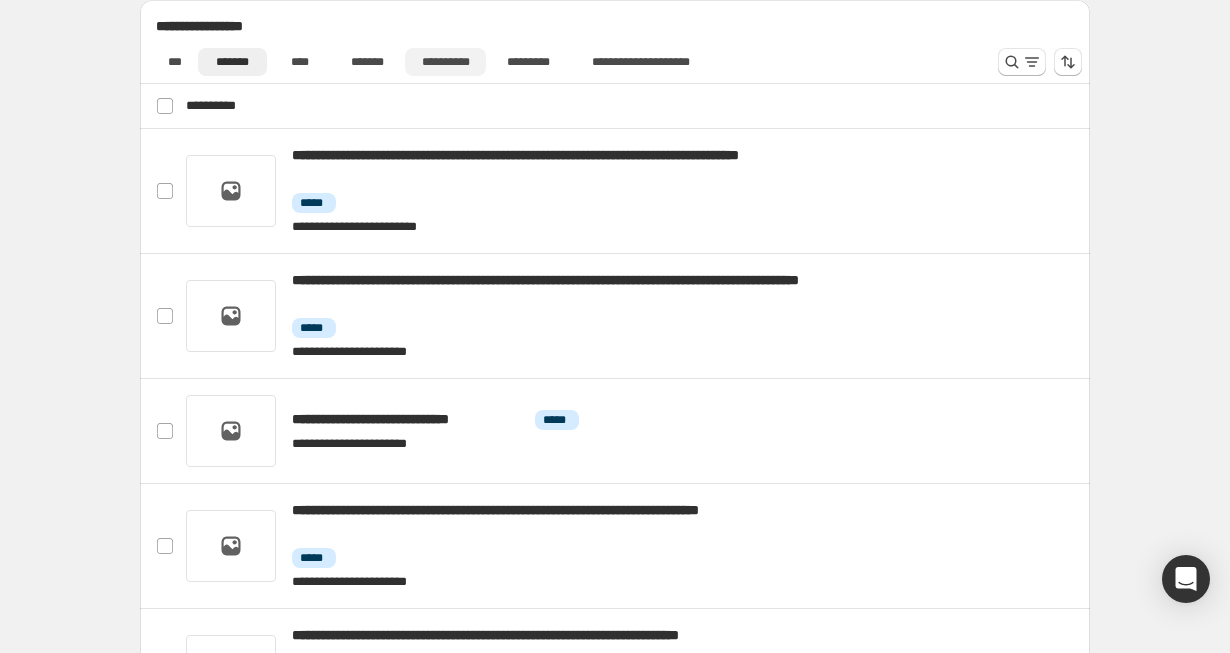 click on "**********" at bounding box center [445, 62] 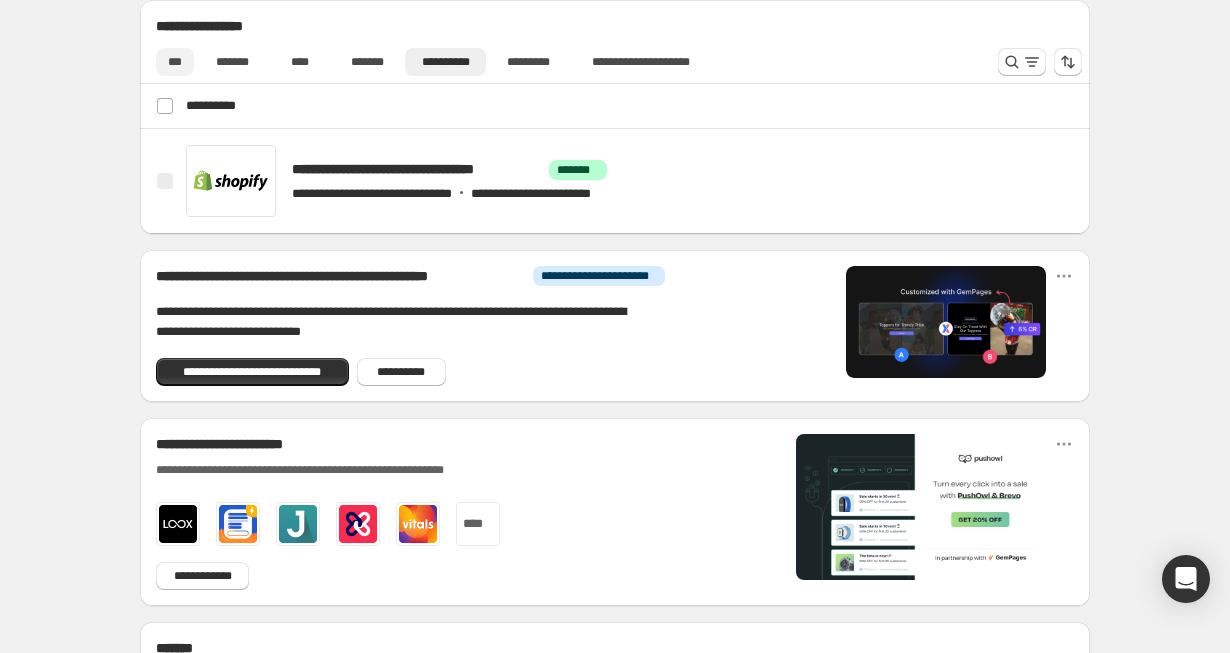 click on "***" at bounding box center (175, 62) 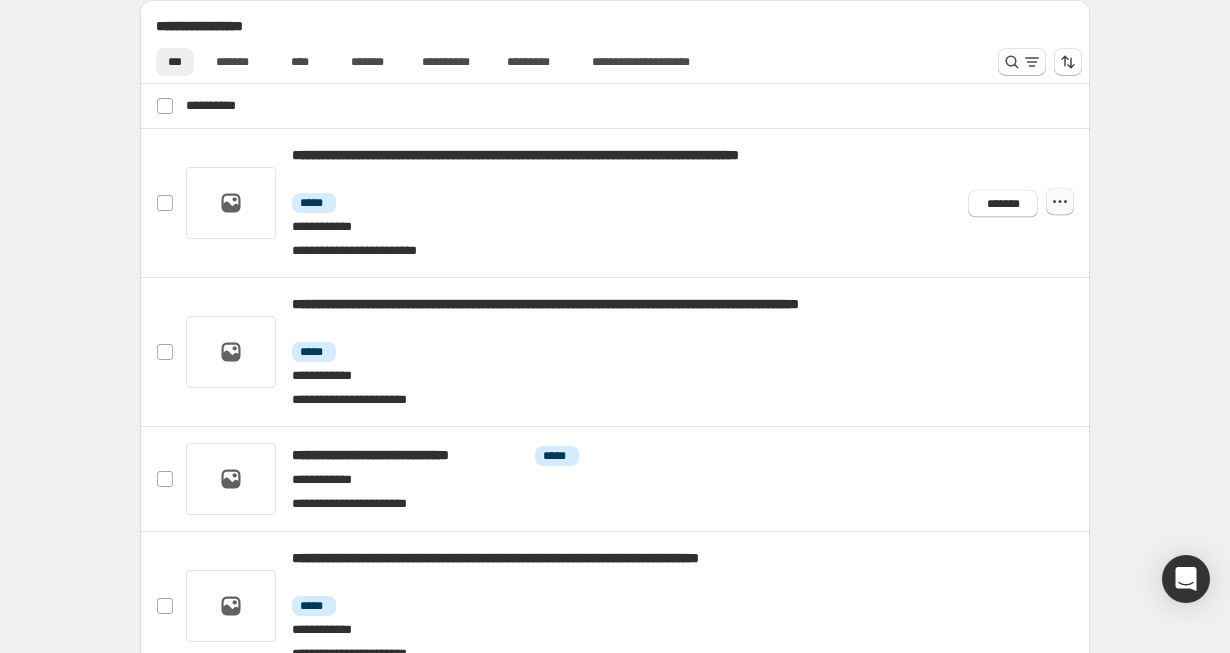 click 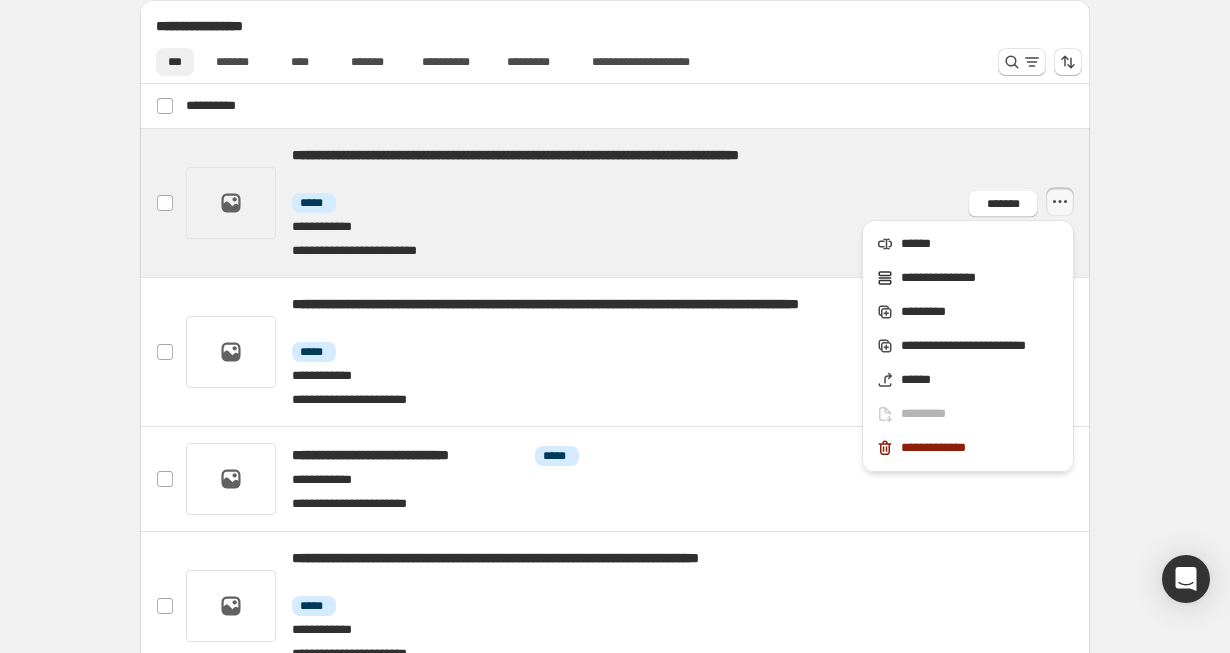 click at bounding box center [639, 203] 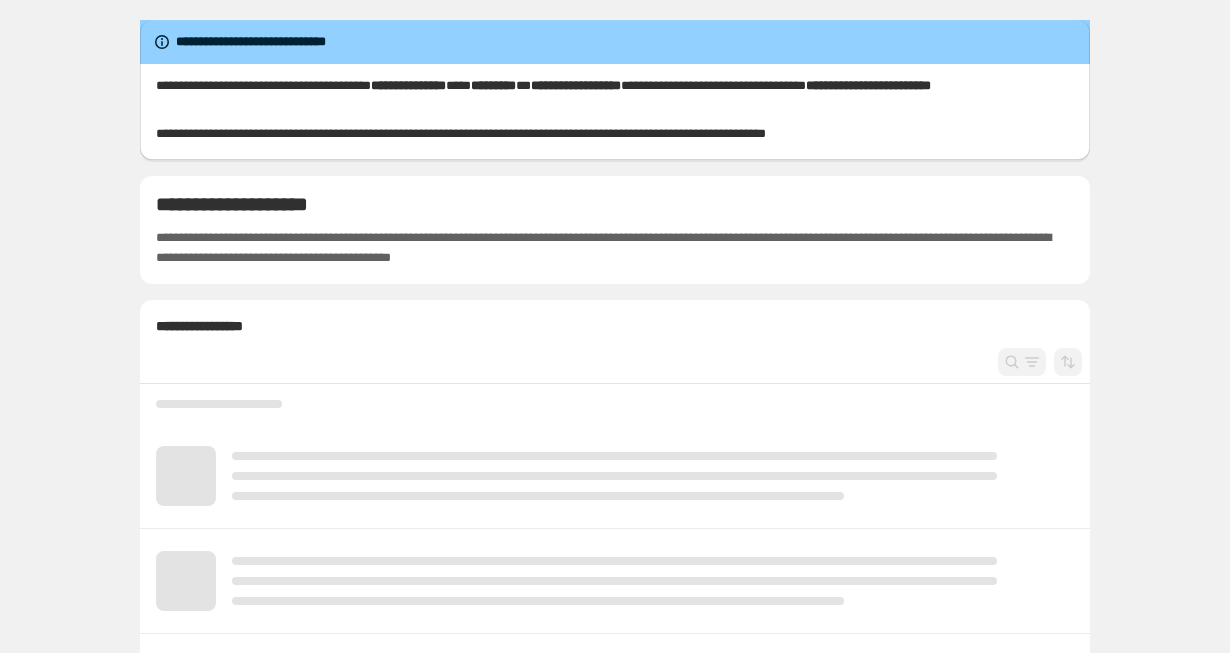 scroll, scrollTop: 0, scrollLeft: 0, axis: both 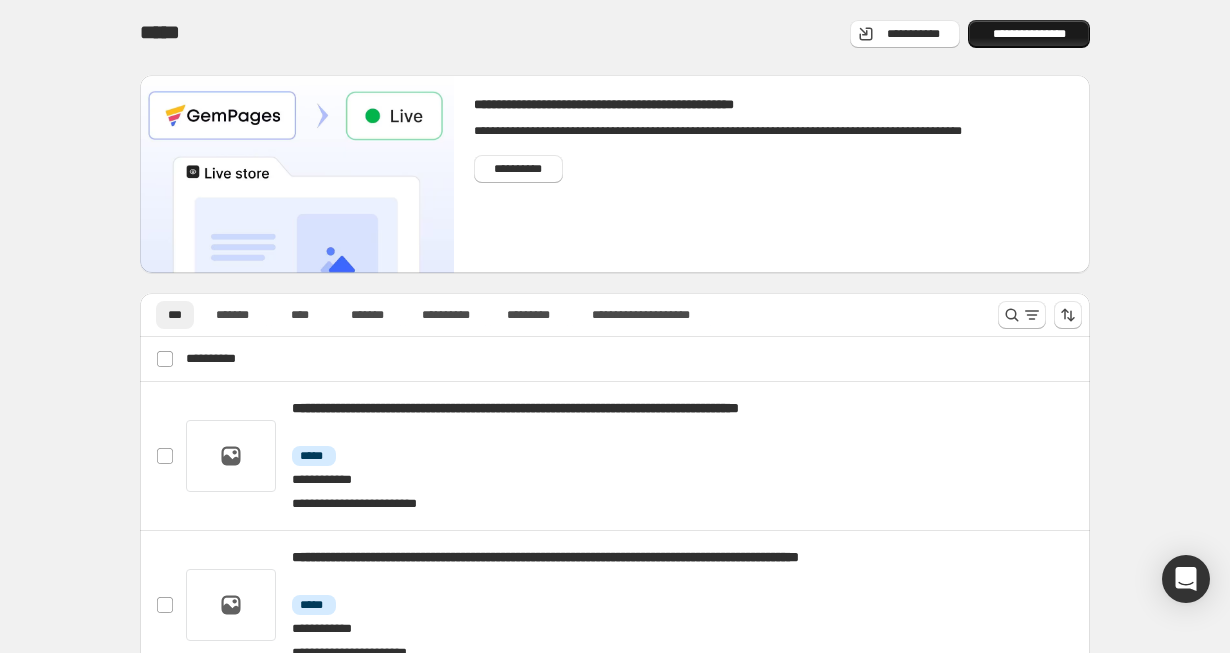 click on "**********" at bounding box center (1029, 34) 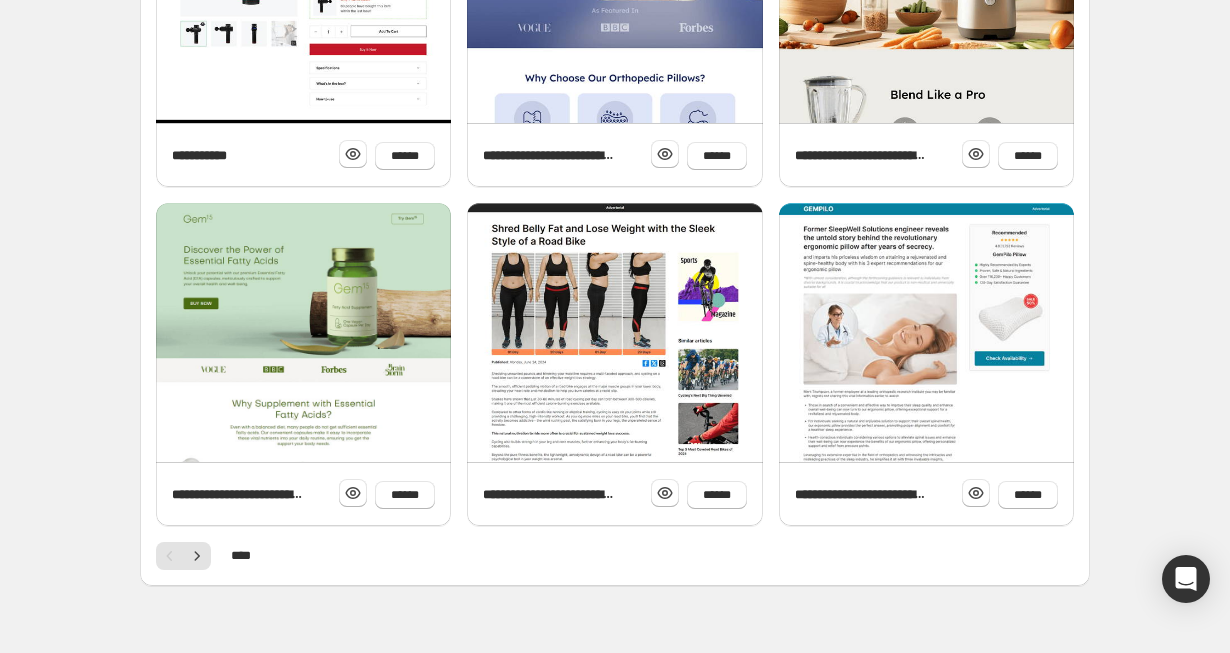 scroll, scrollTop: 787, scrollLeft: 0, axis: vertical 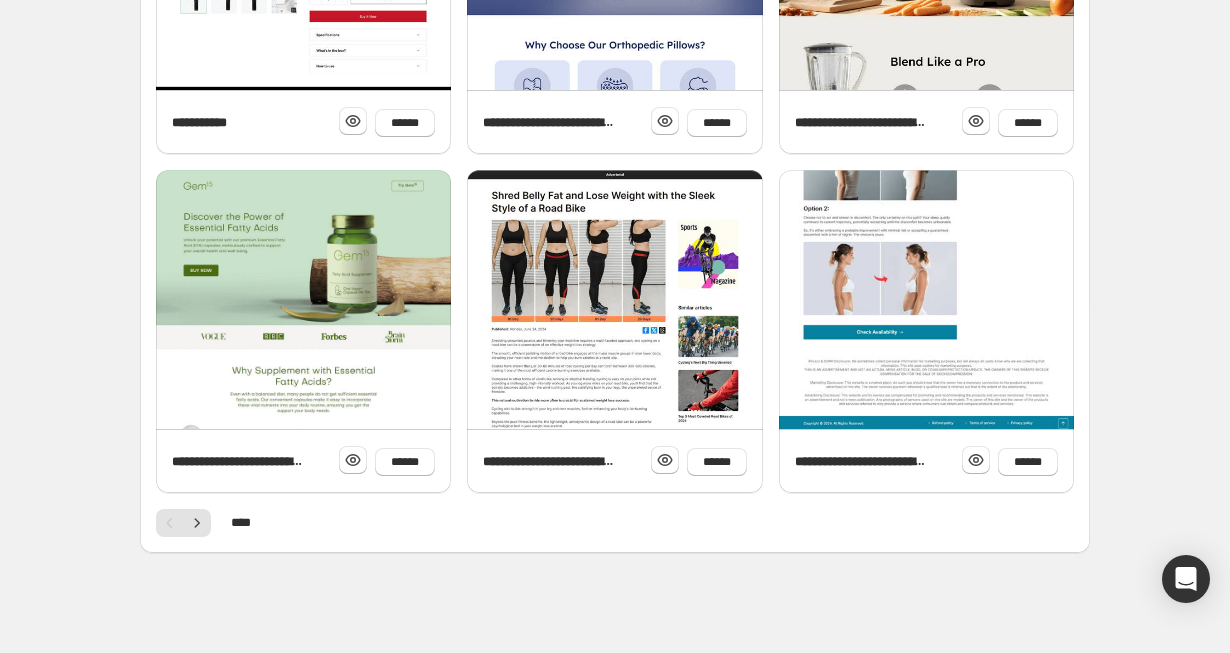 click at bounding box center (926, -512) 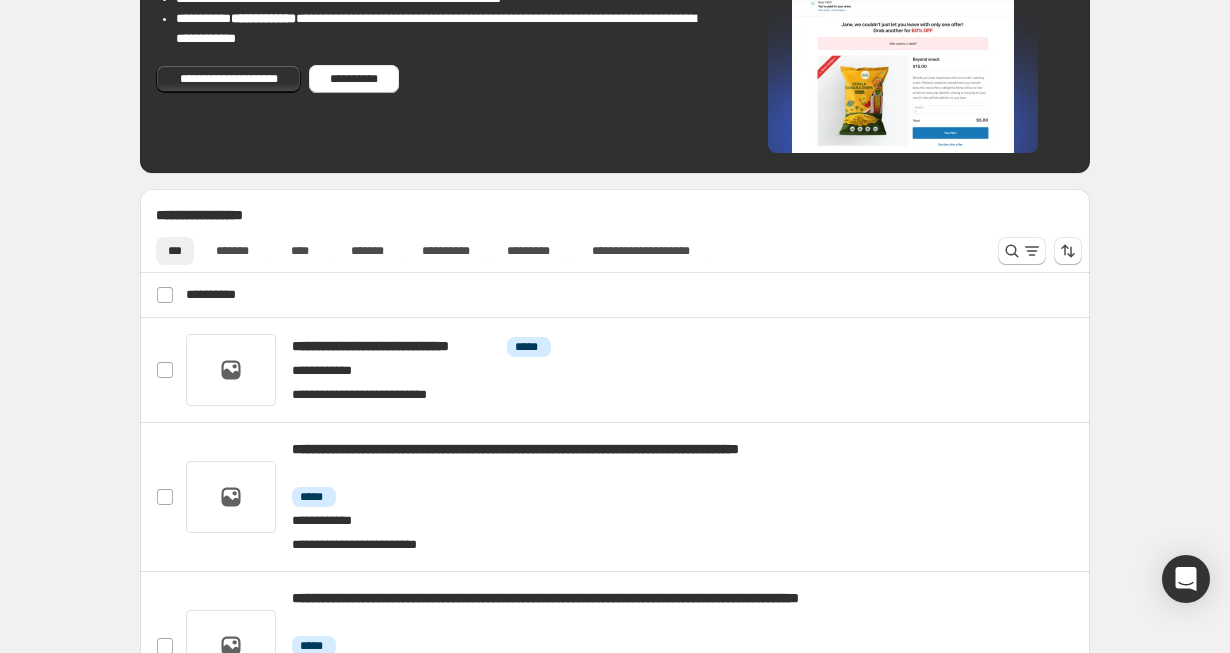scroll, scrollTop: 759, scrollLeft: 0, axis: vertical 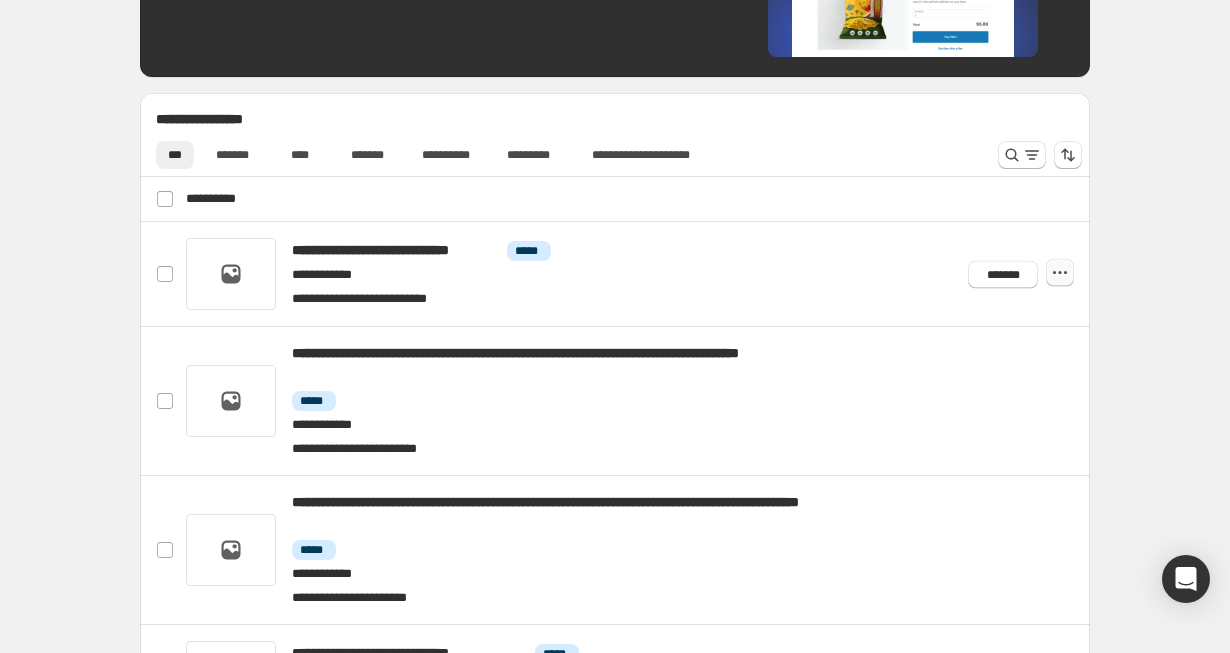click 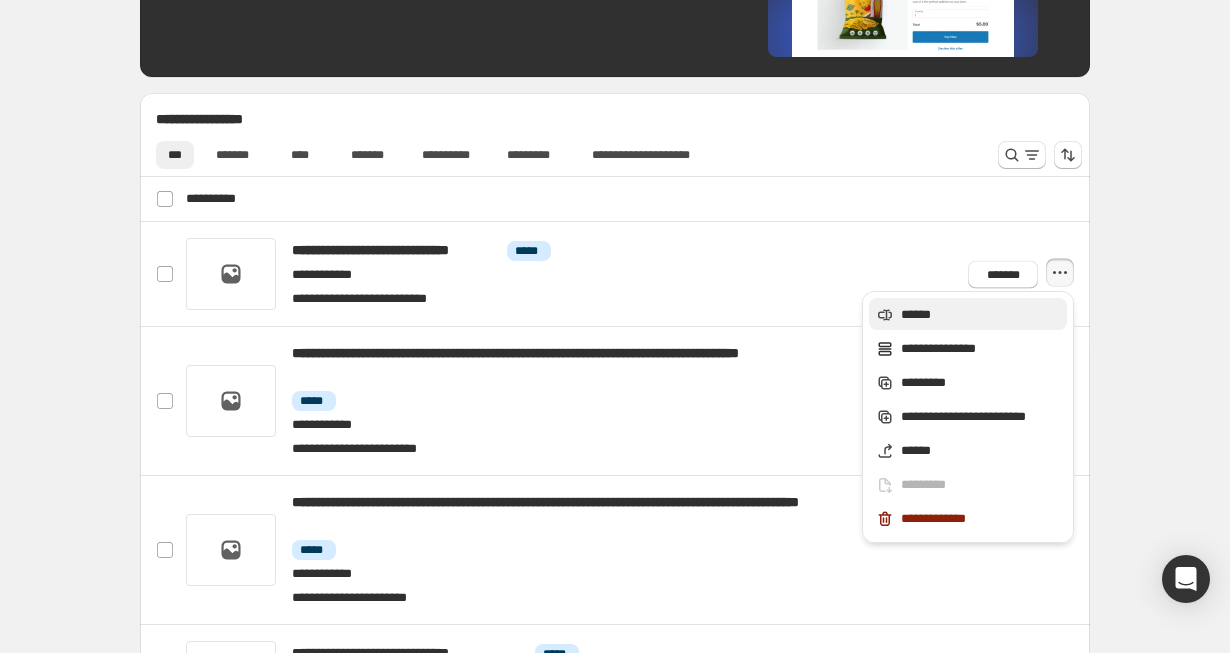 click on "******" at bounding box center [981, 315] 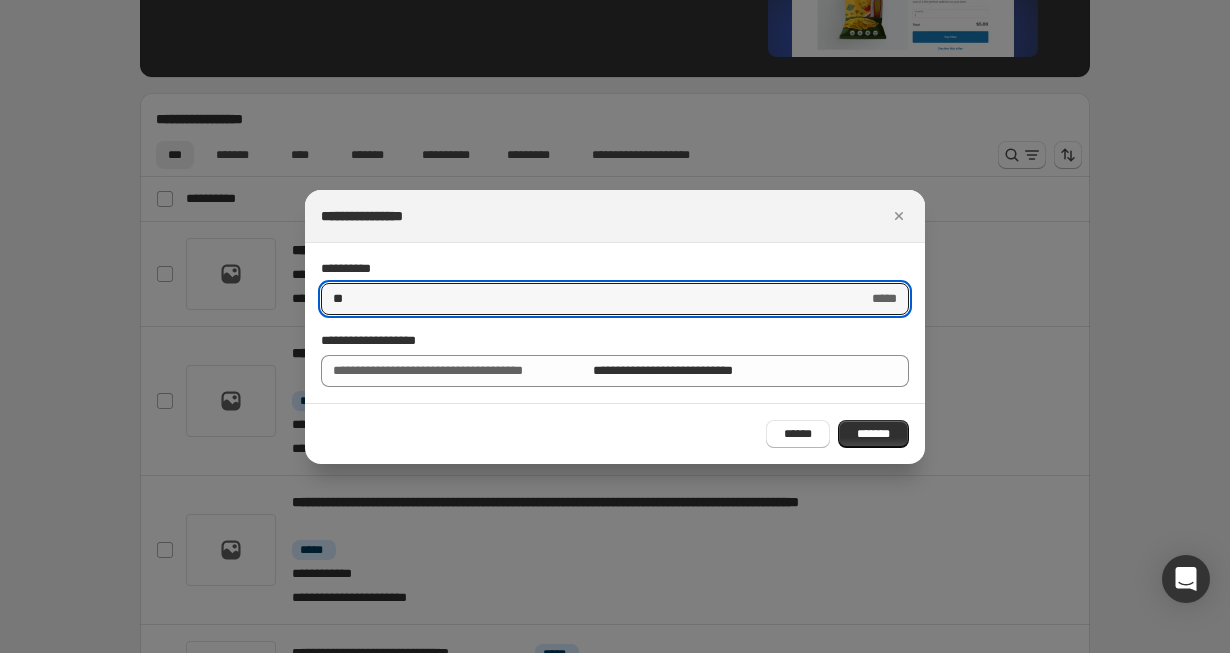 type on "*" 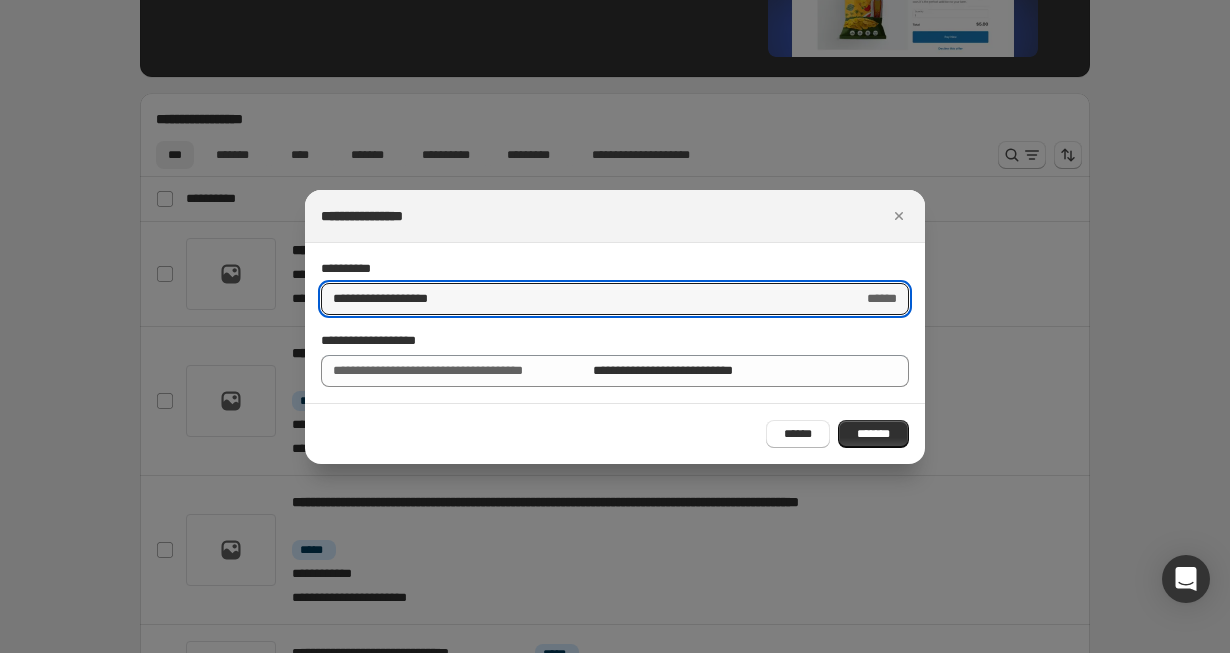 type on "**********" 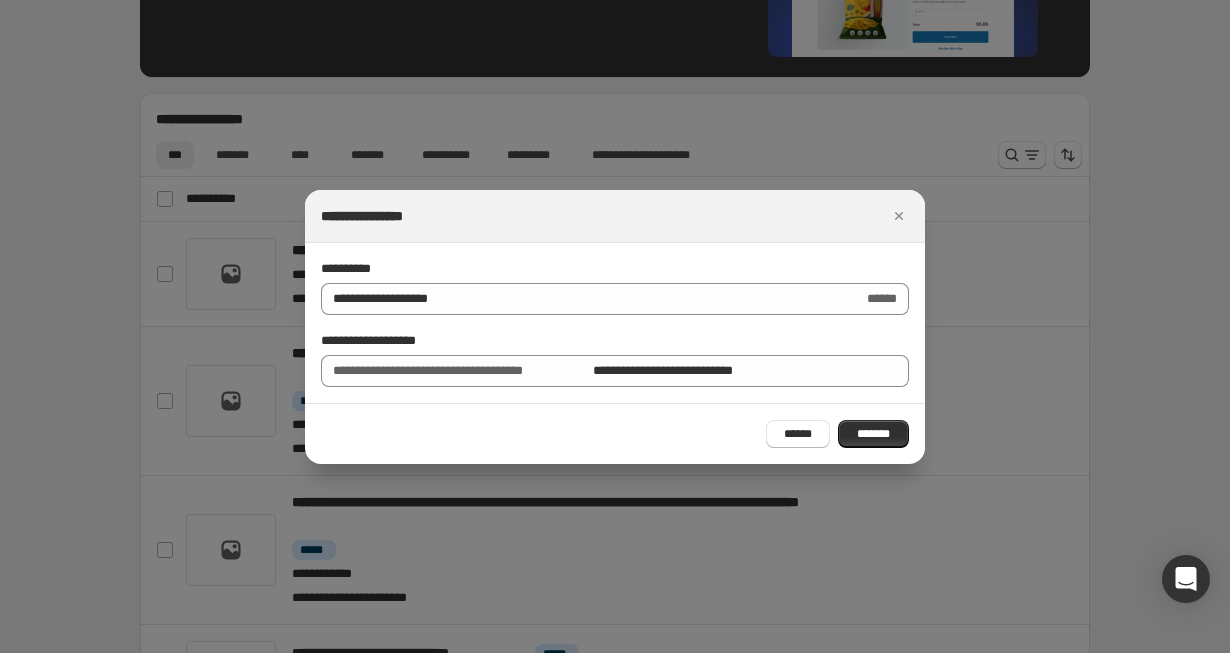 click on "****** *******" at bounding box center (615, 433) 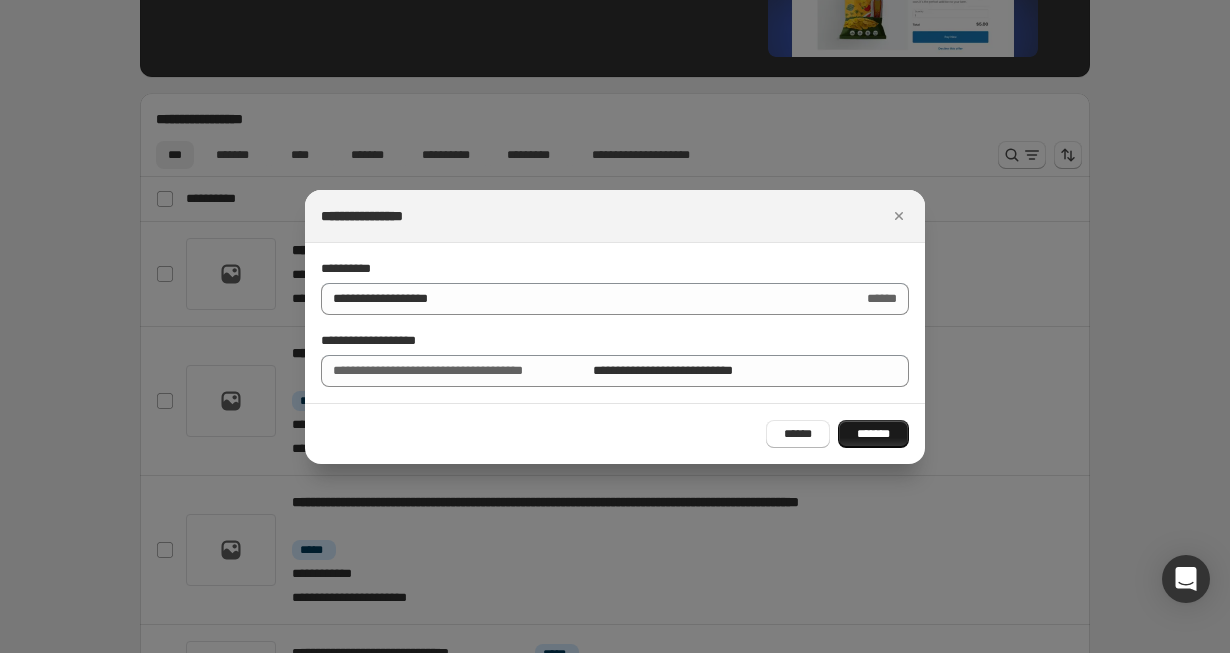 click on "*******" at bounding box center (873, 434) 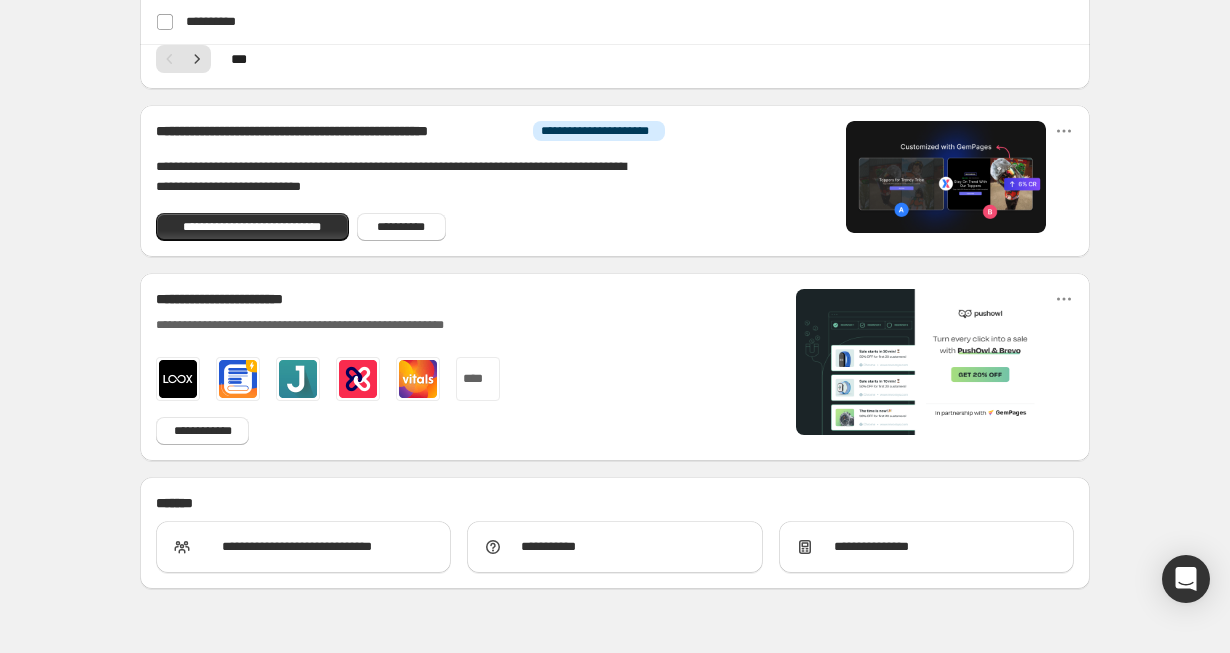 scroll, scrollTop: 1653, scrollLeft: 0, axis: vertical 